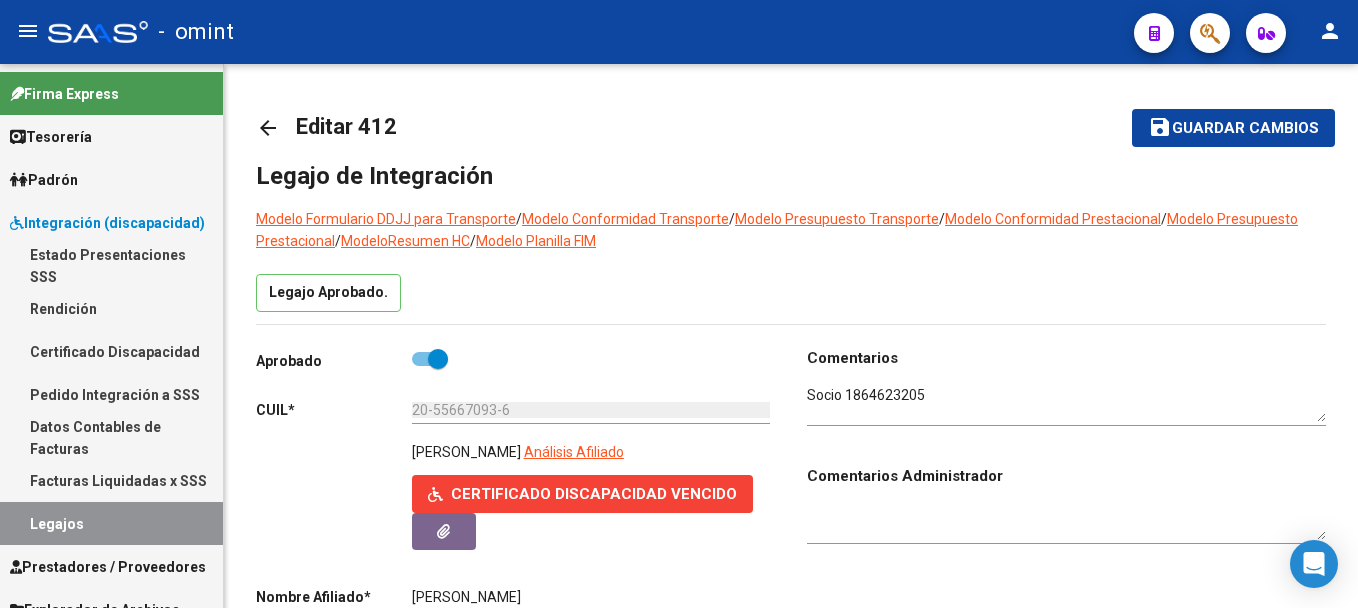 scroll, scrollTop: 0, scrollLeft: 0, axis: both 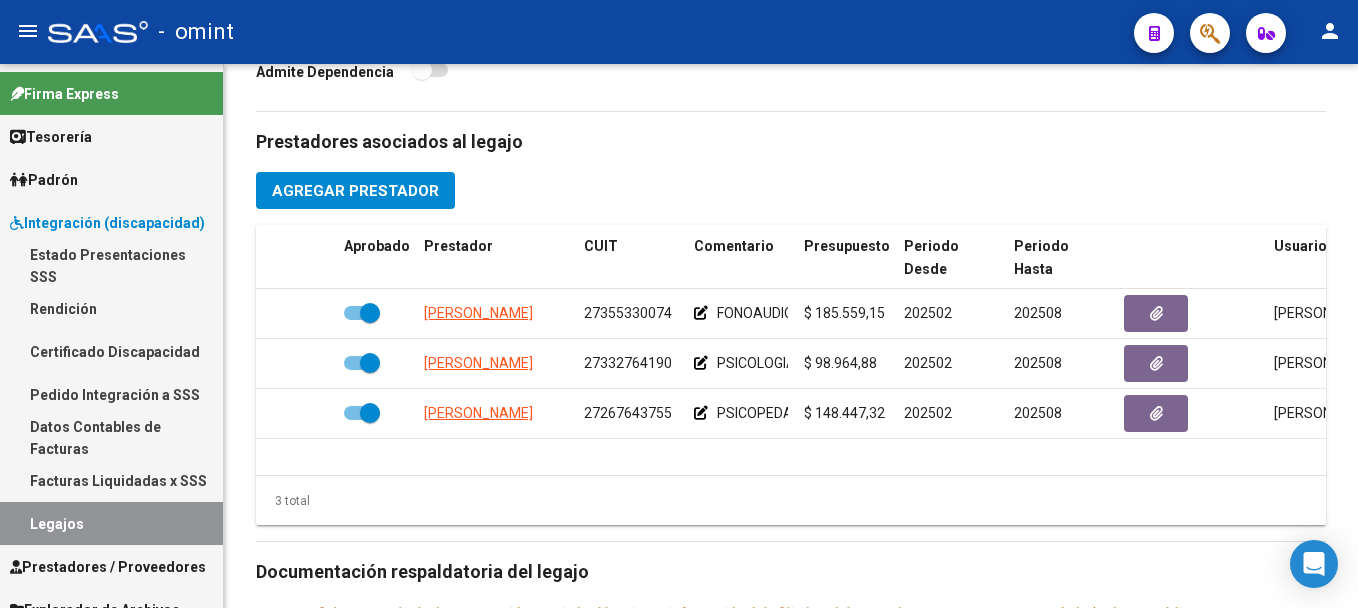 click 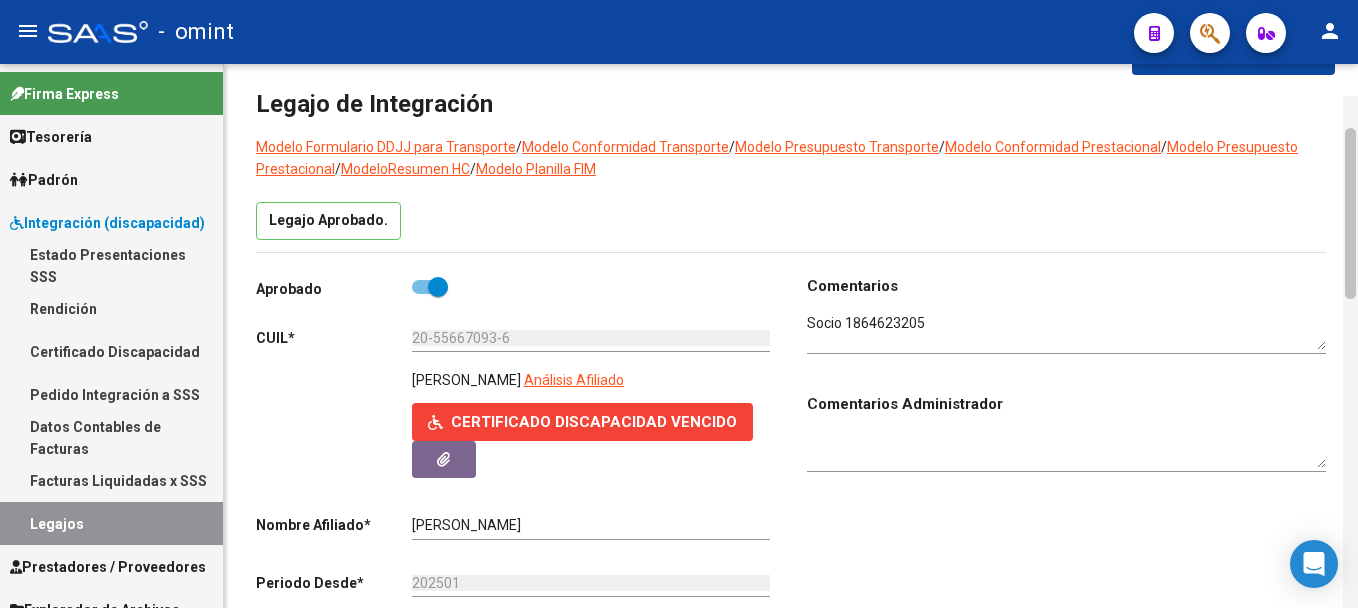 drag, startPoint x: 1348, startPoint y: 118, endPoint x: 1348, endPoint y: 78, distance: 40 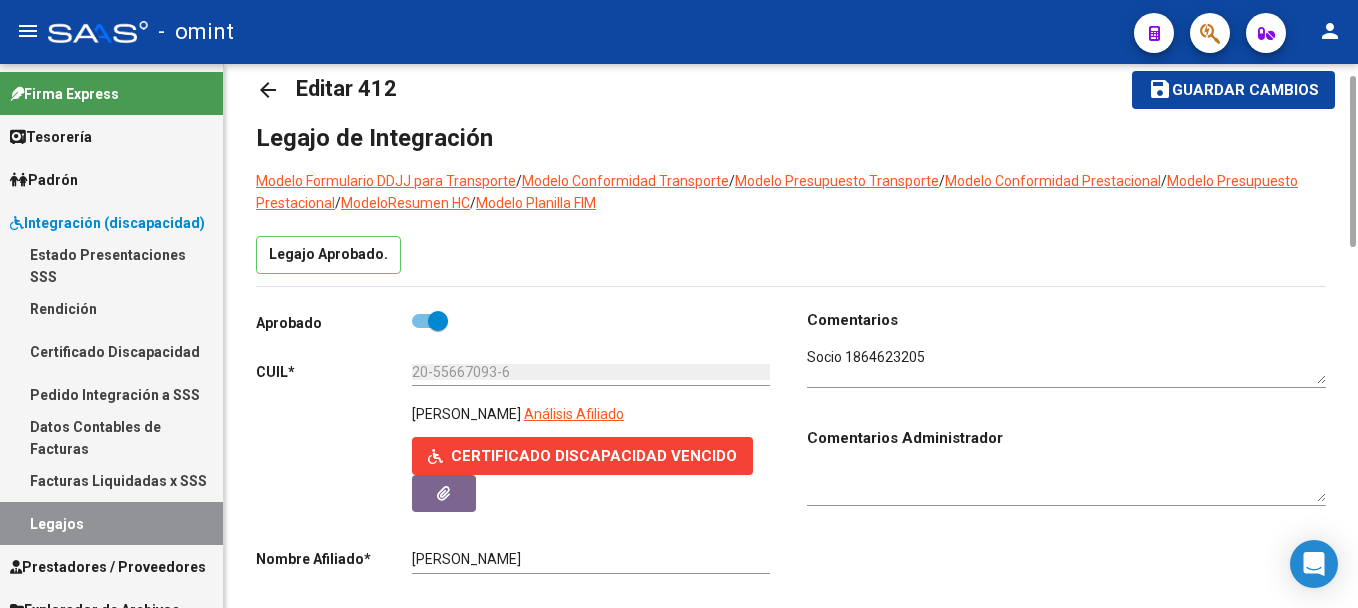 click on "arrow_back" 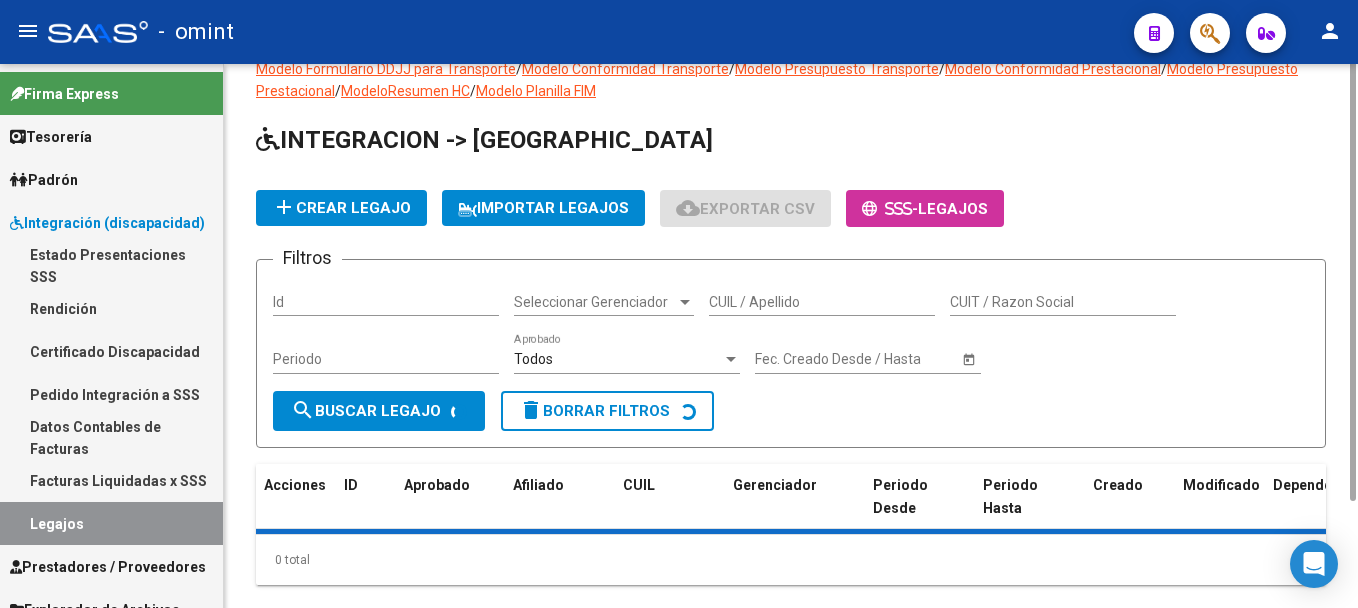 scroll, scrollTop: 0, scrollLeft: 0, axis: both 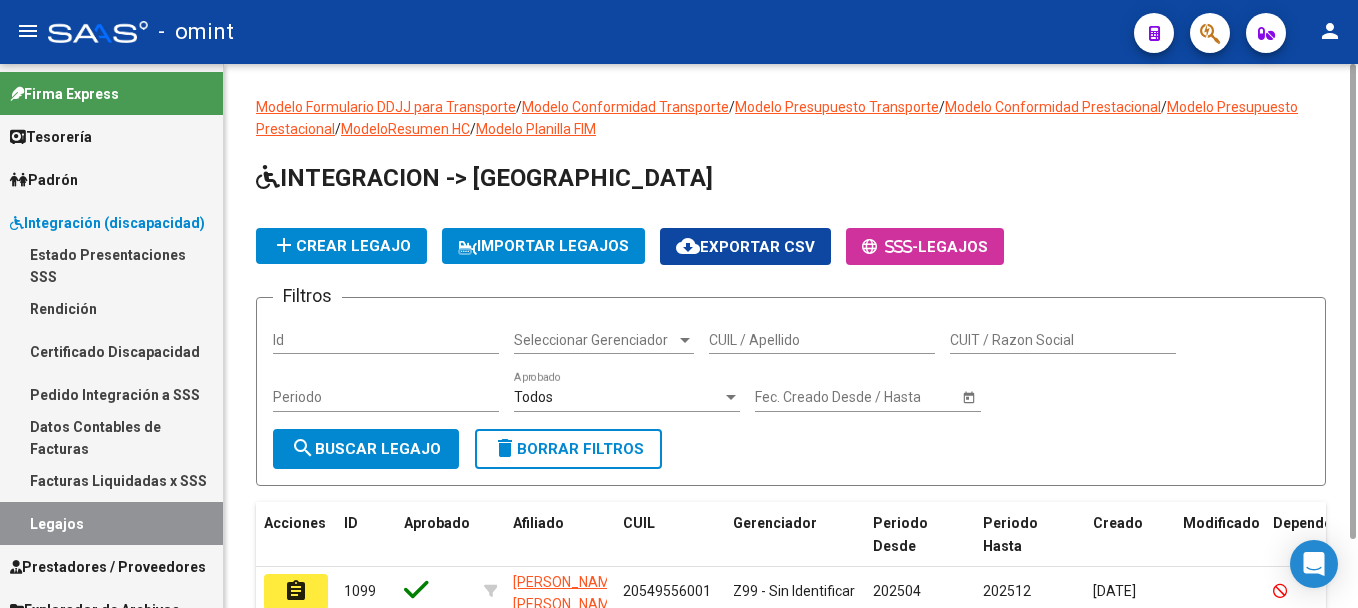 click on "CUIL / Apellido" at bounding box center (822, 340) 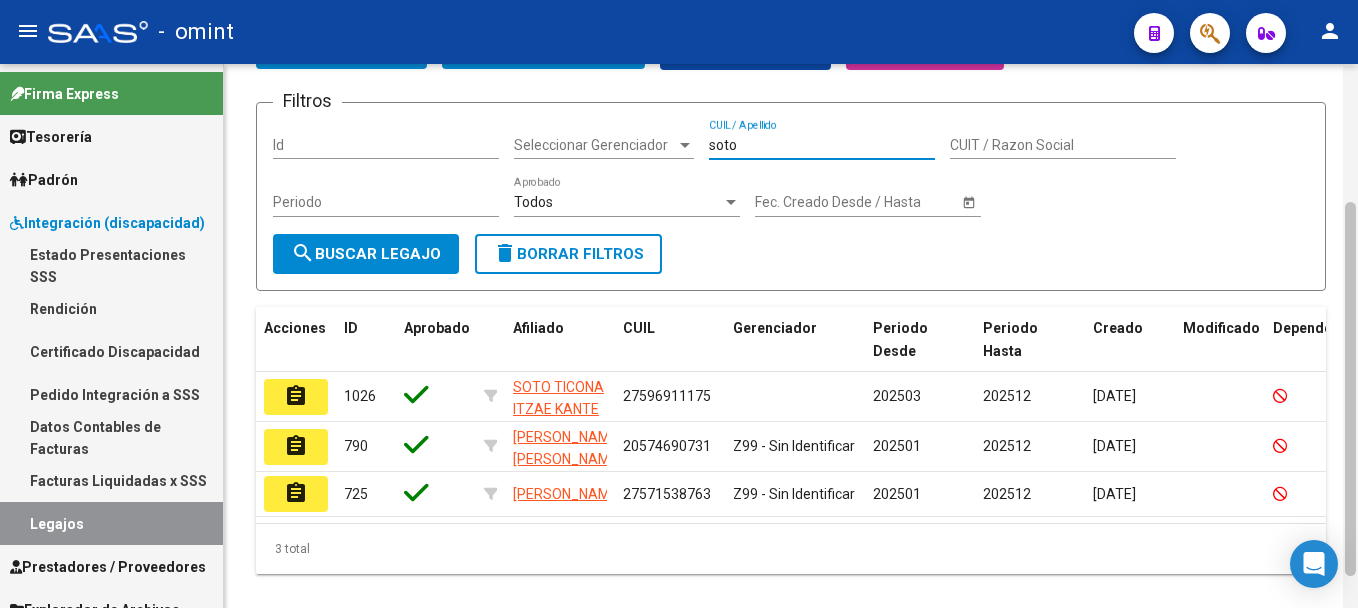 scroll, scrollTop: 197, scrollLeft: 0, axis: vertical 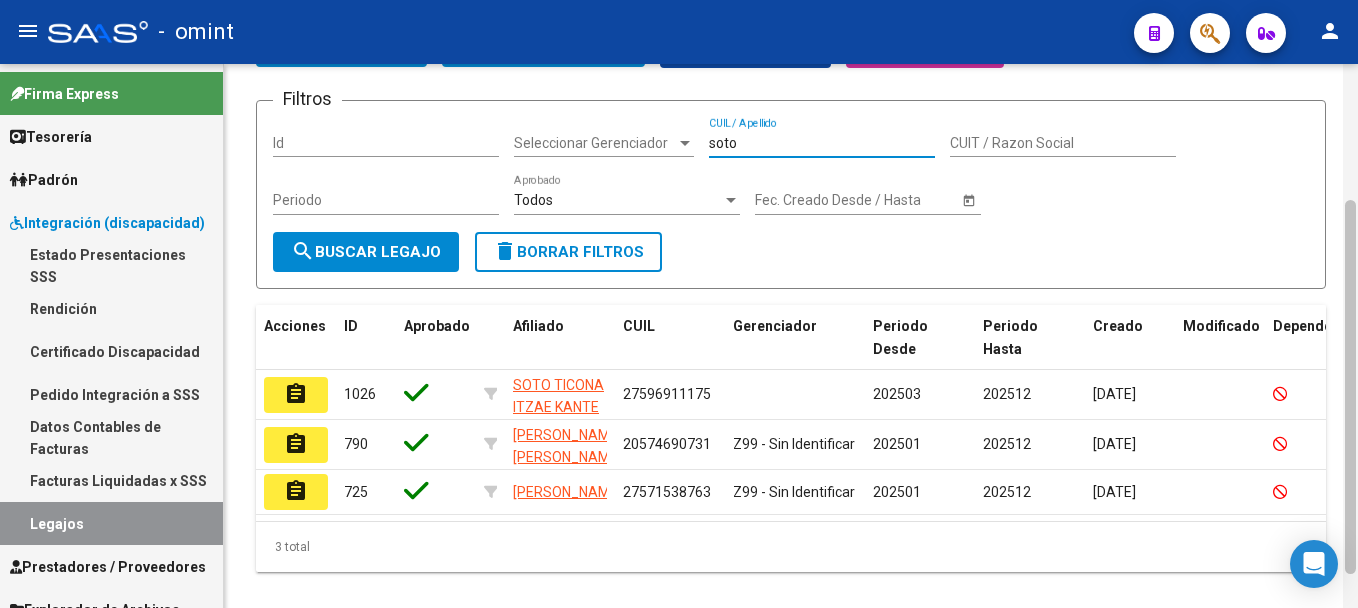 drag, startPoint x: 1350, startPoint y: 253, endPoint x: 1346, endPoint y: 425, distance: 172.04651 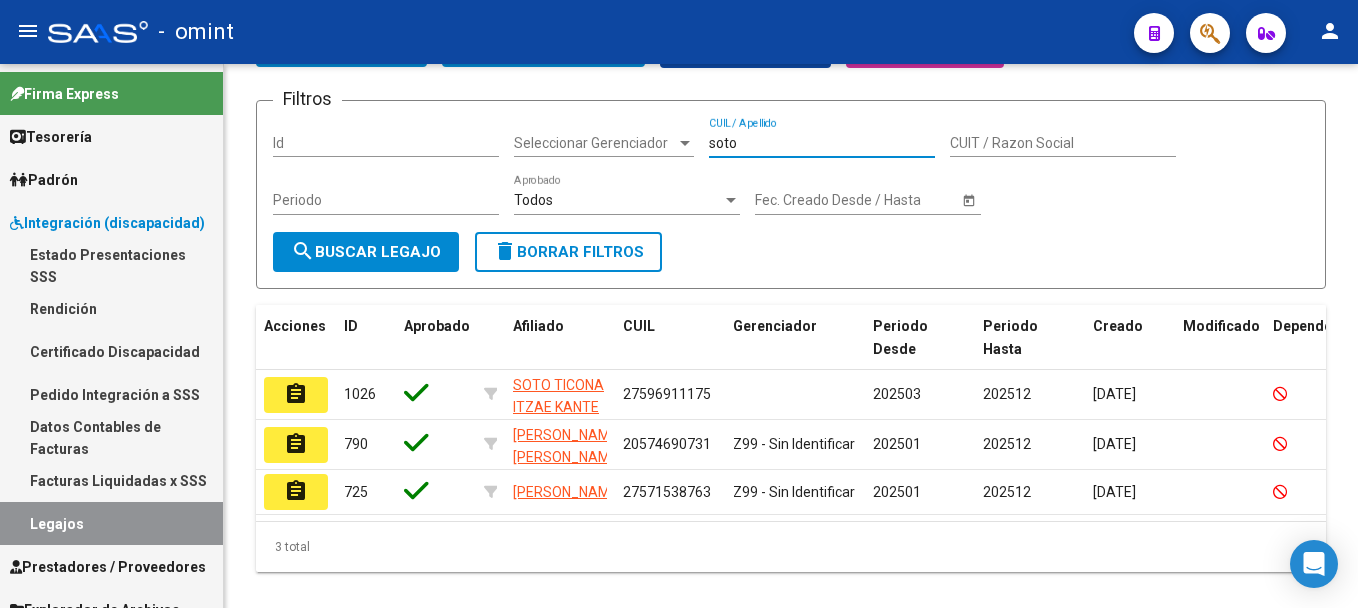 type on "soto" 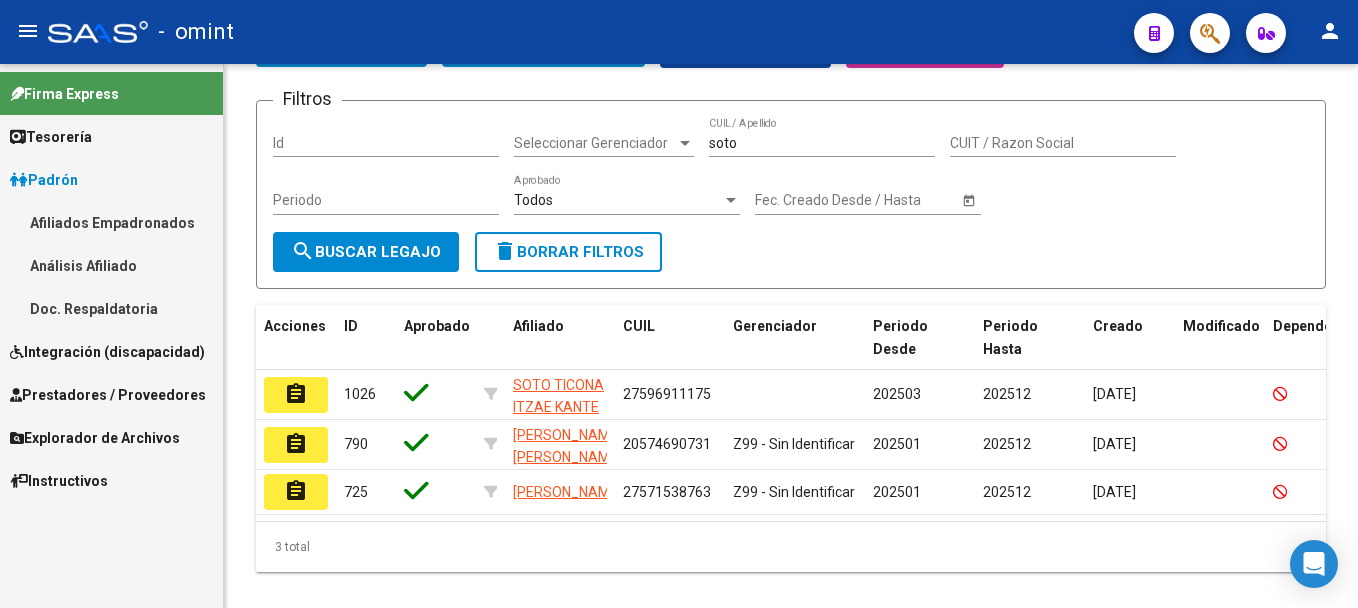 click on "Afiliados Empadronados" at bounding box center [111, 222] 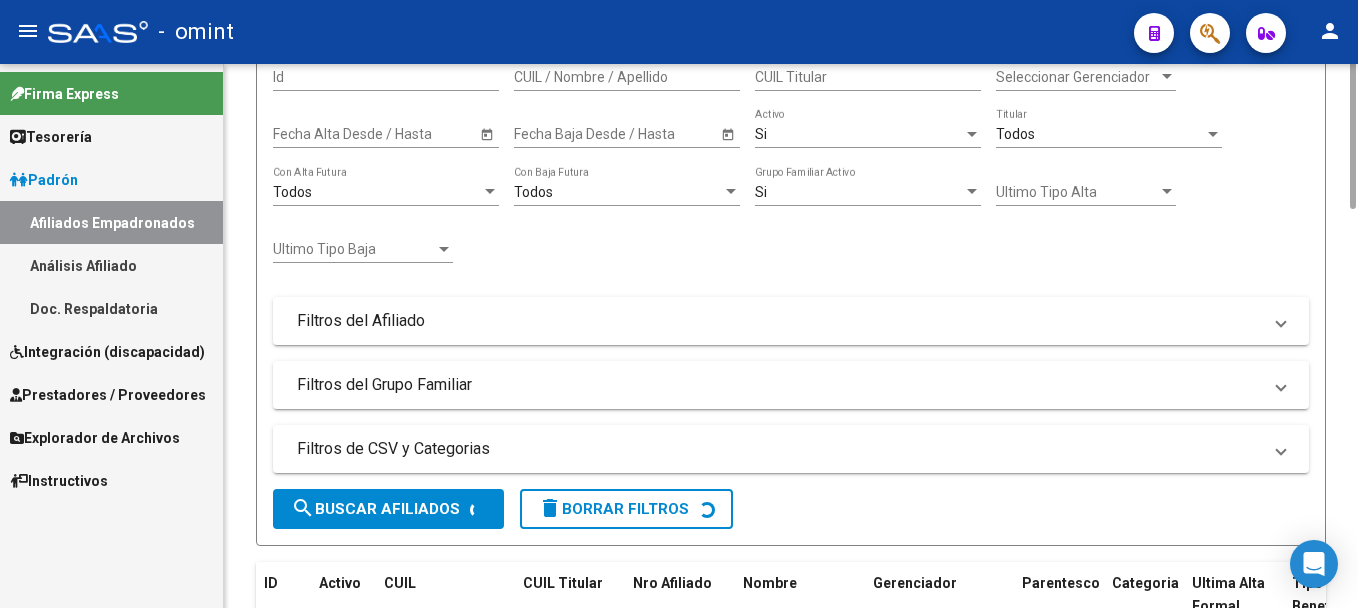scroll, scrollTop: 0, scrollLeft: 0, axis: both 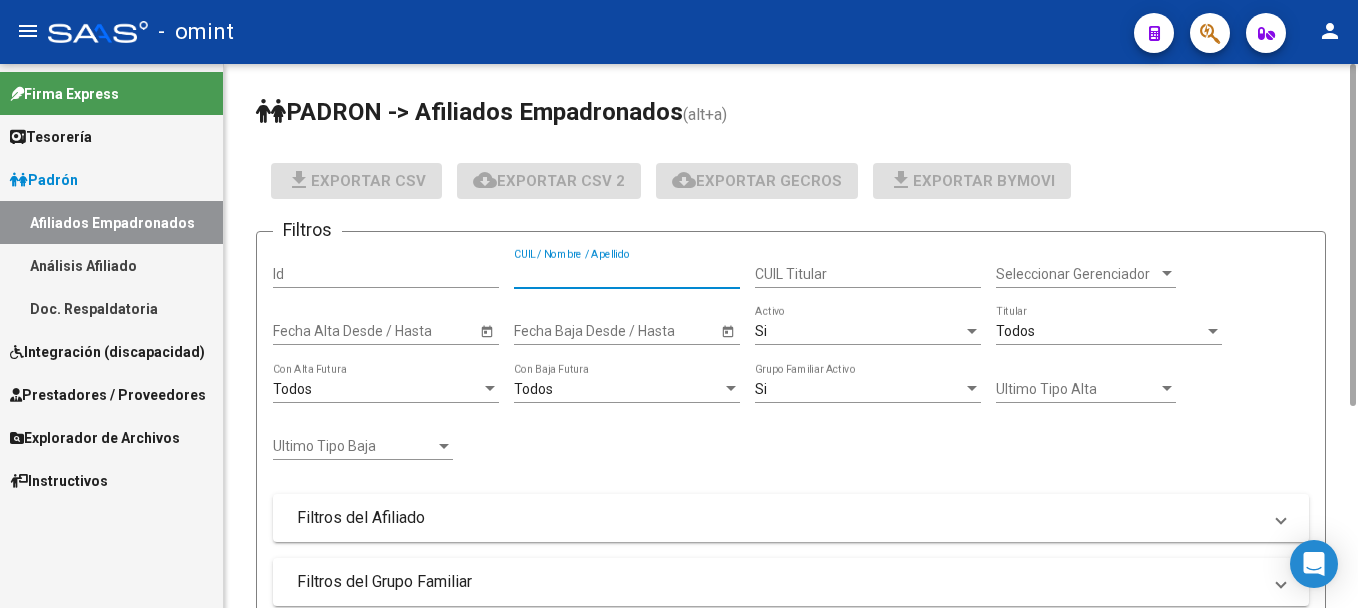 click on "CUIL / Nombre / Apellido" at bounding box center [627, 274] 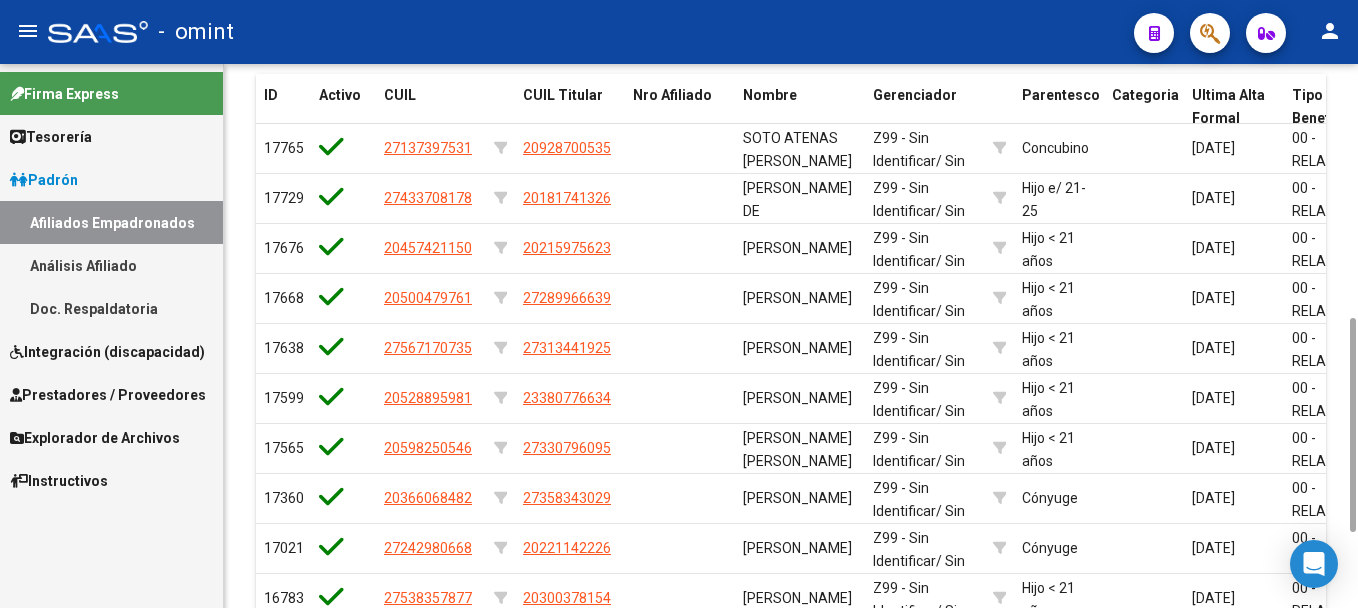 scroll, scrollTop: 686, scrollLeft: 0, axis: vertical 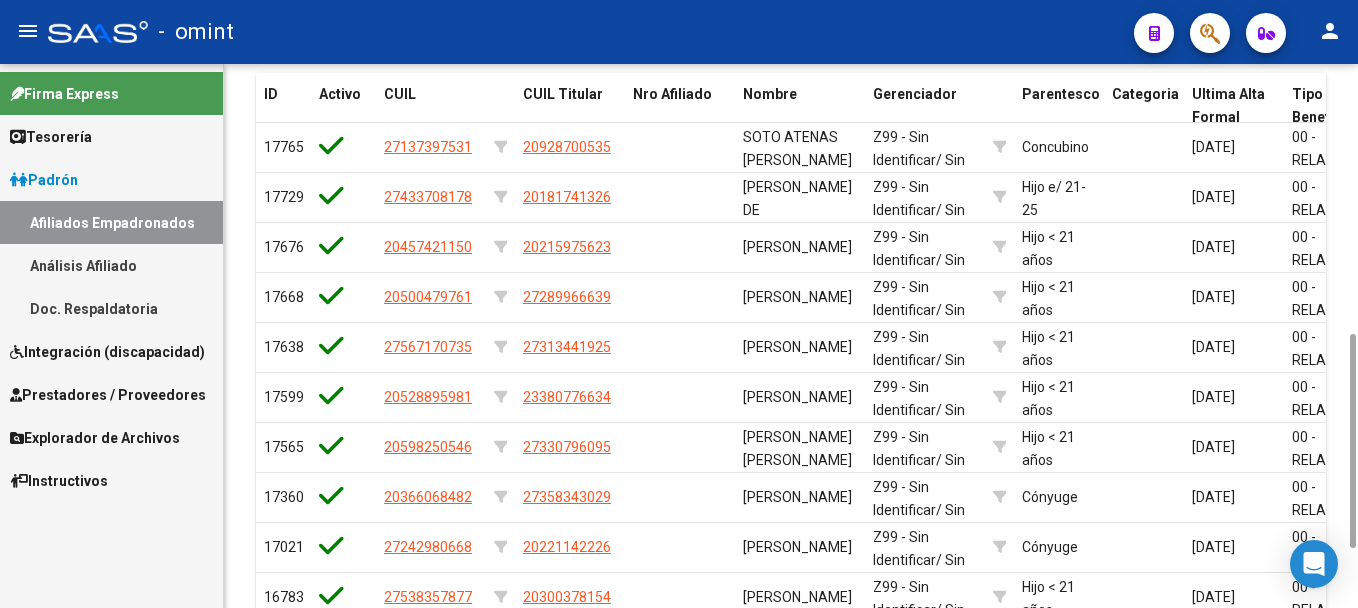 drag, startPoint x: 1351, startPoint y: 74, endPoint x: 1361, endPoint y: 506, distance: 432.11572 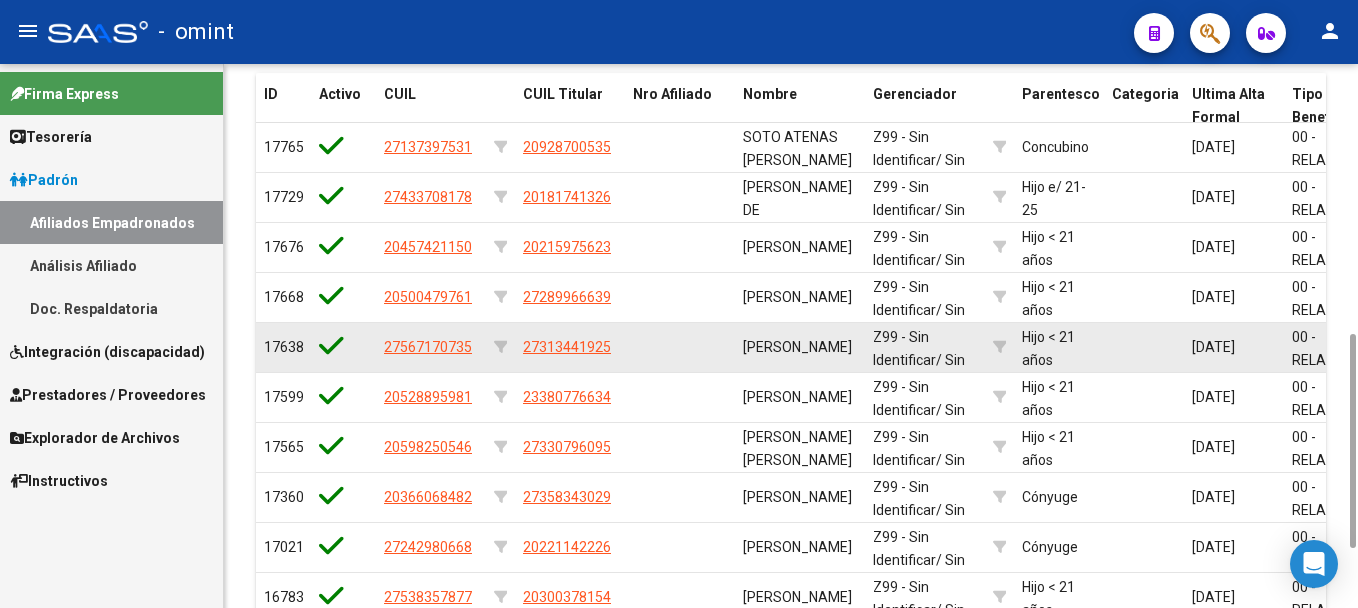type on "soto" 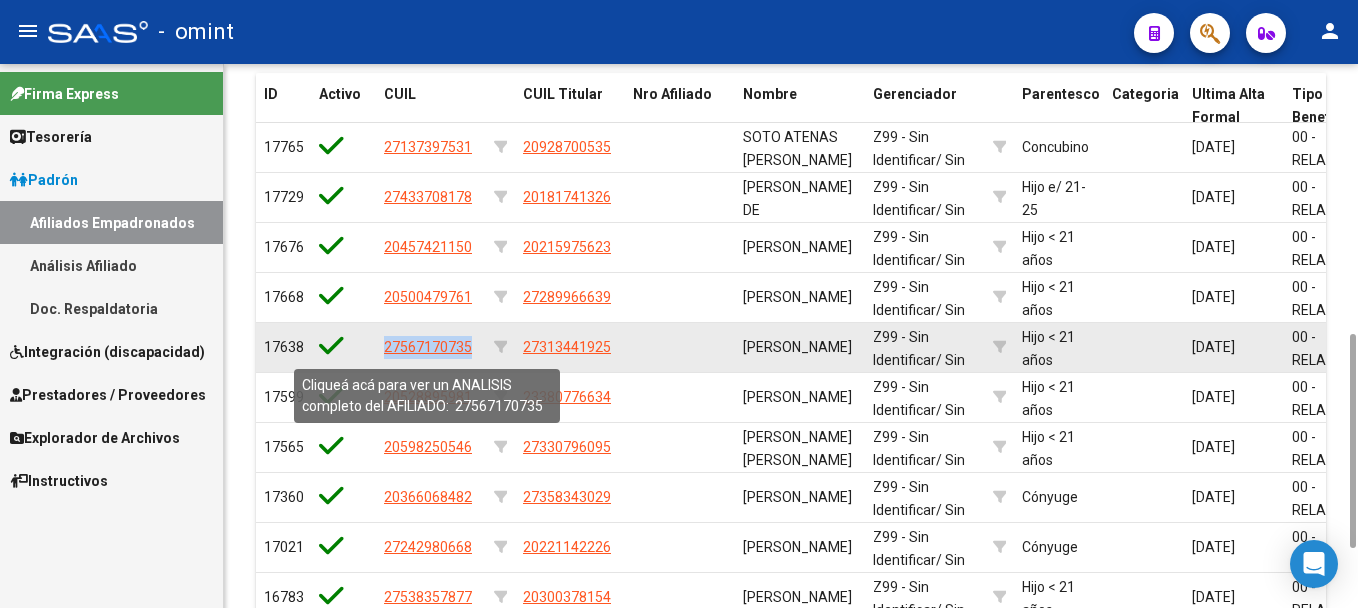 drag, startPoint x: 475, startPoint y: 348, endPoint x: 386, endPoint y: 350, distance: 89.02247 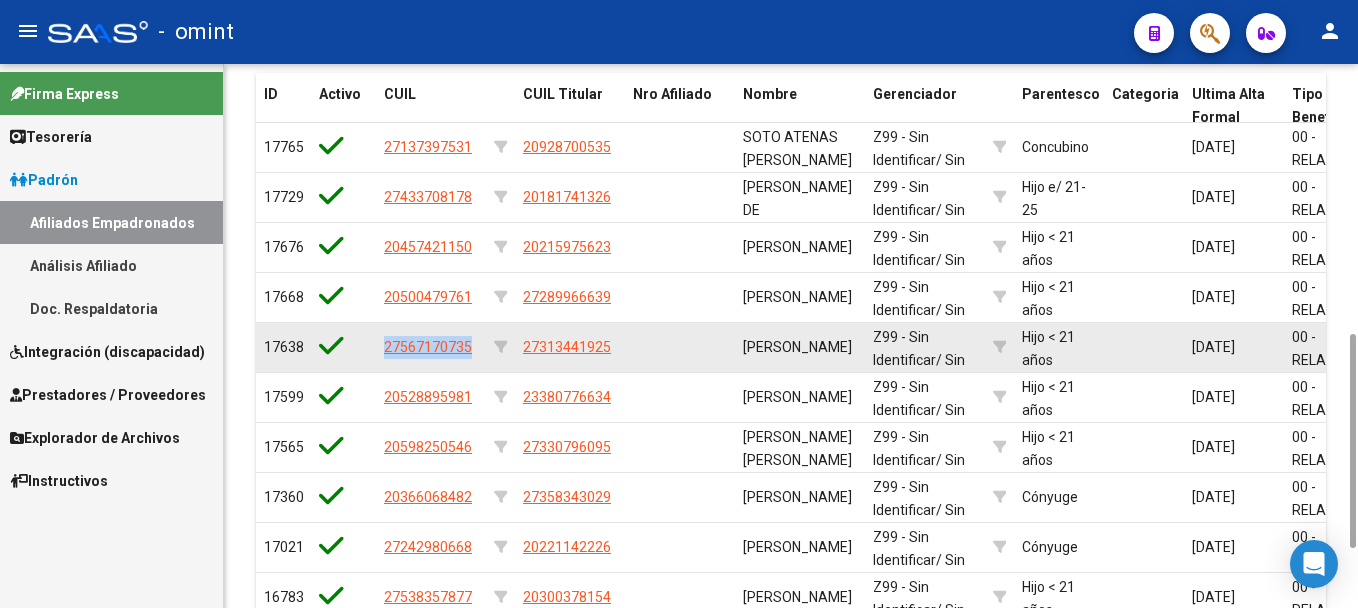 copy on "27567170735" 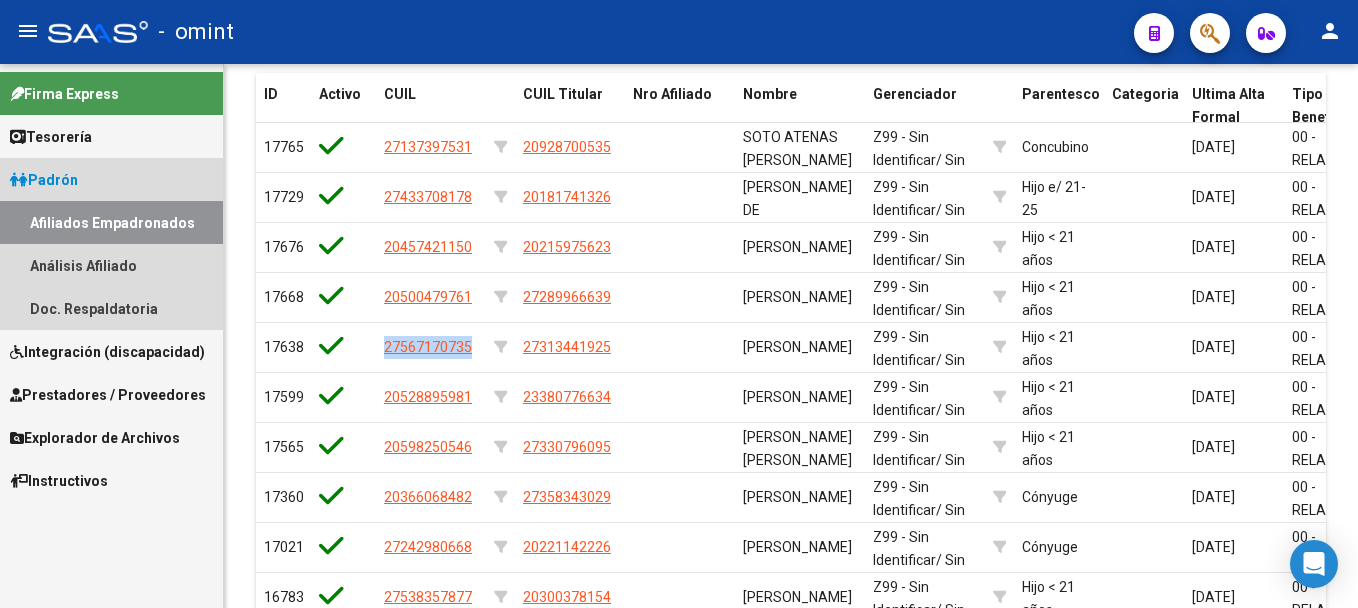 click on "Padrón" at bounding box center [111, 179] 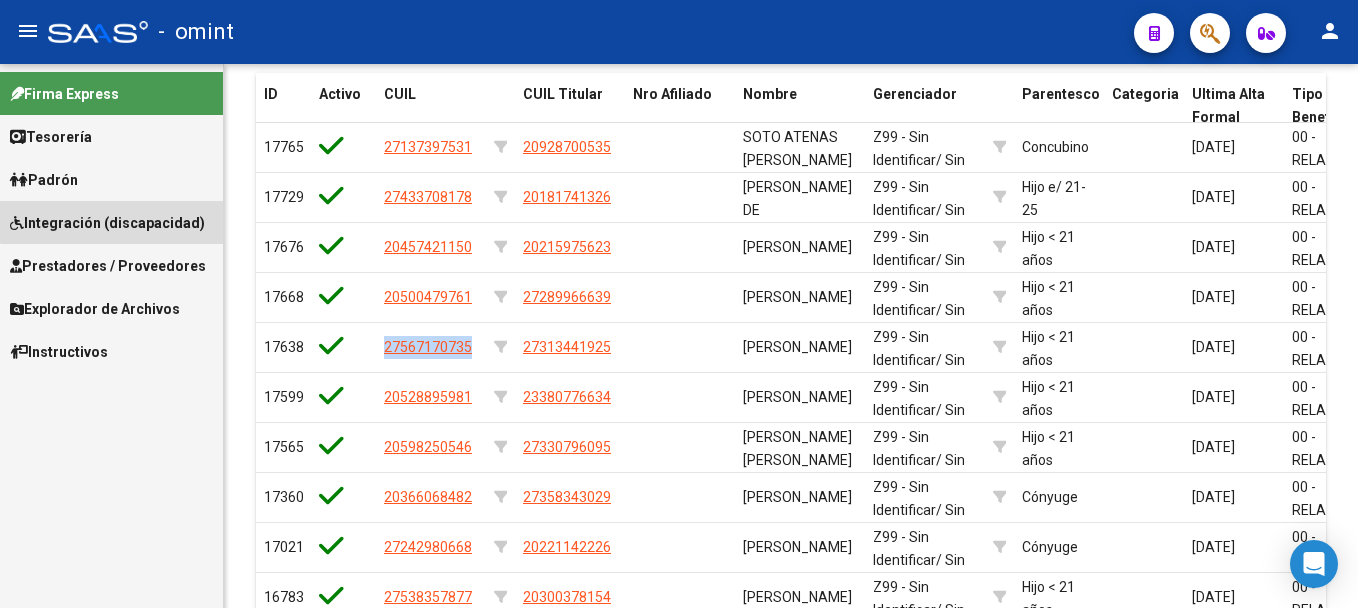 click on "Integración (discapacidad)" at bounding box center (111, 222) 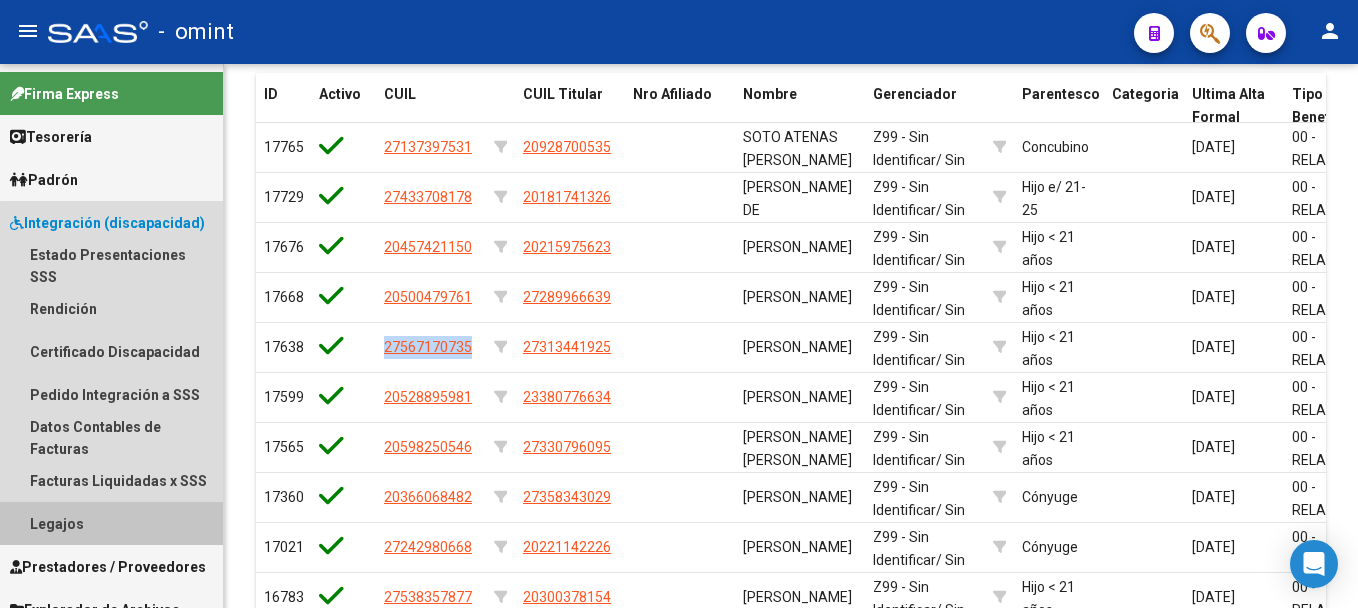 click on "Legajos" at bounding box center [111, 523] 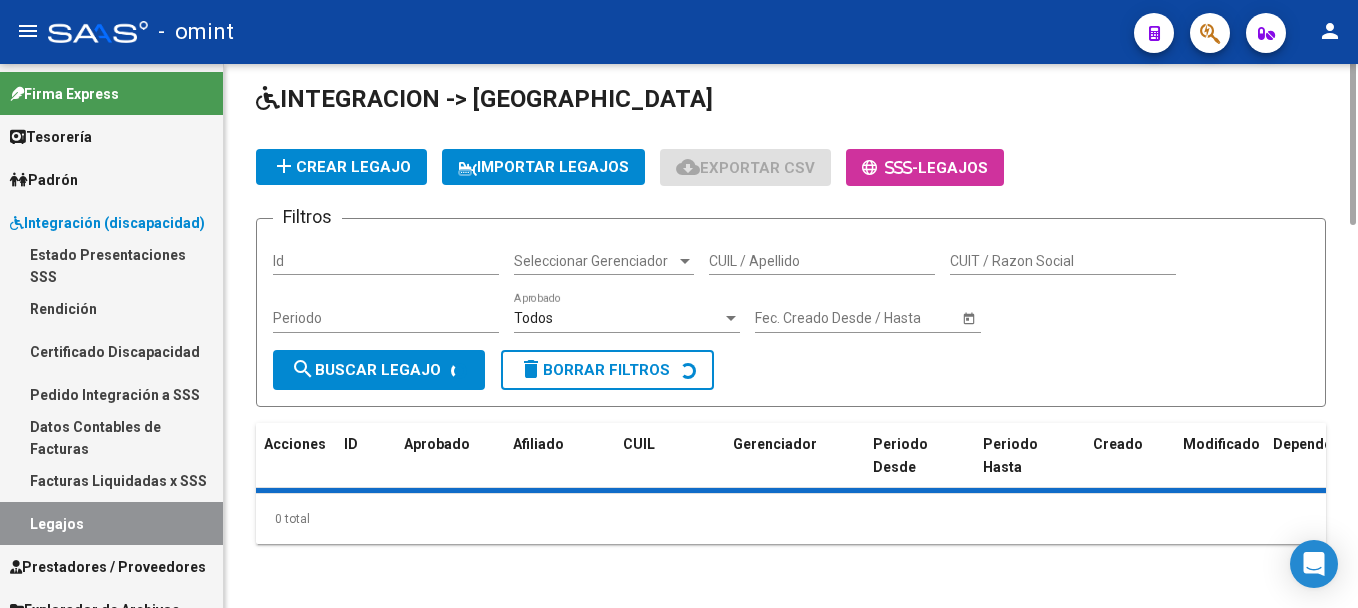 scroll, scrollTop: 0, scrollLeft: 0, axis: both 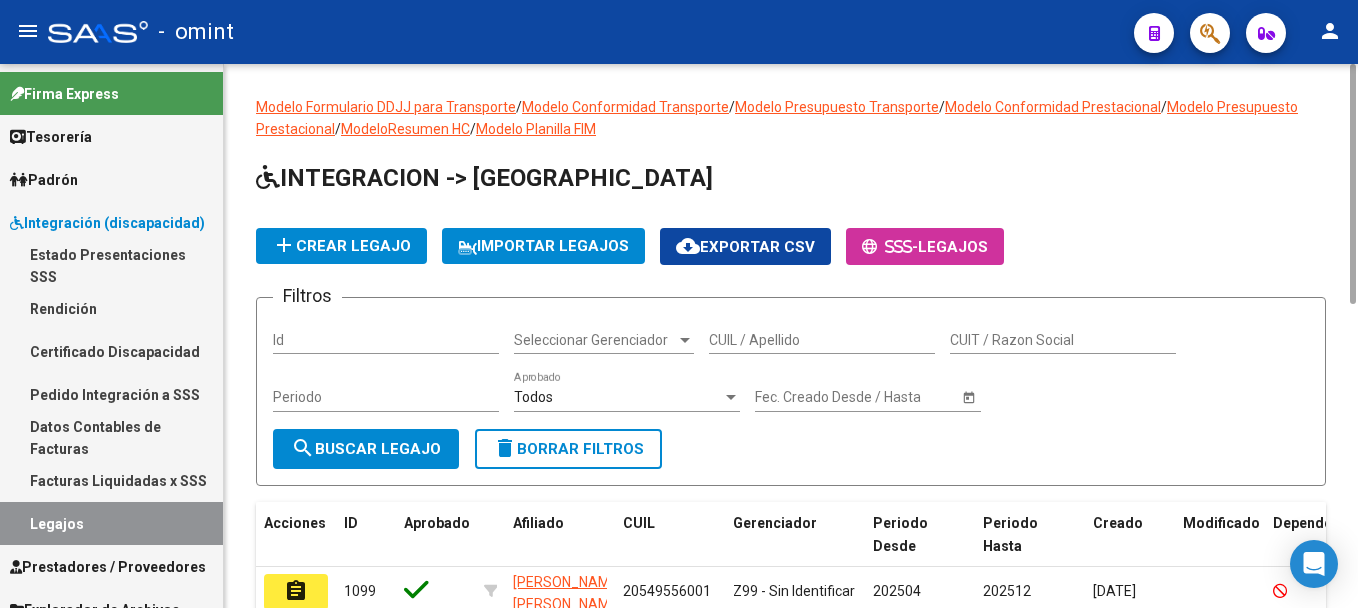 click on "CUIL / Apellido" at bounding box center [822, 340] 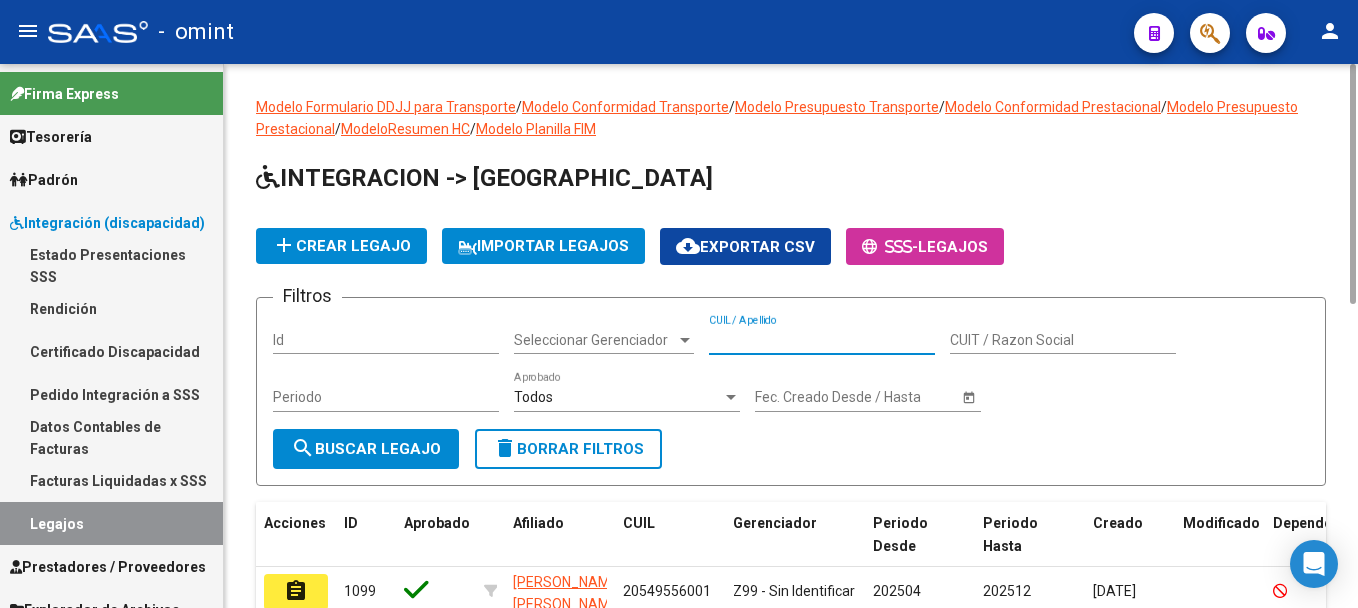 paste on "27567170735" 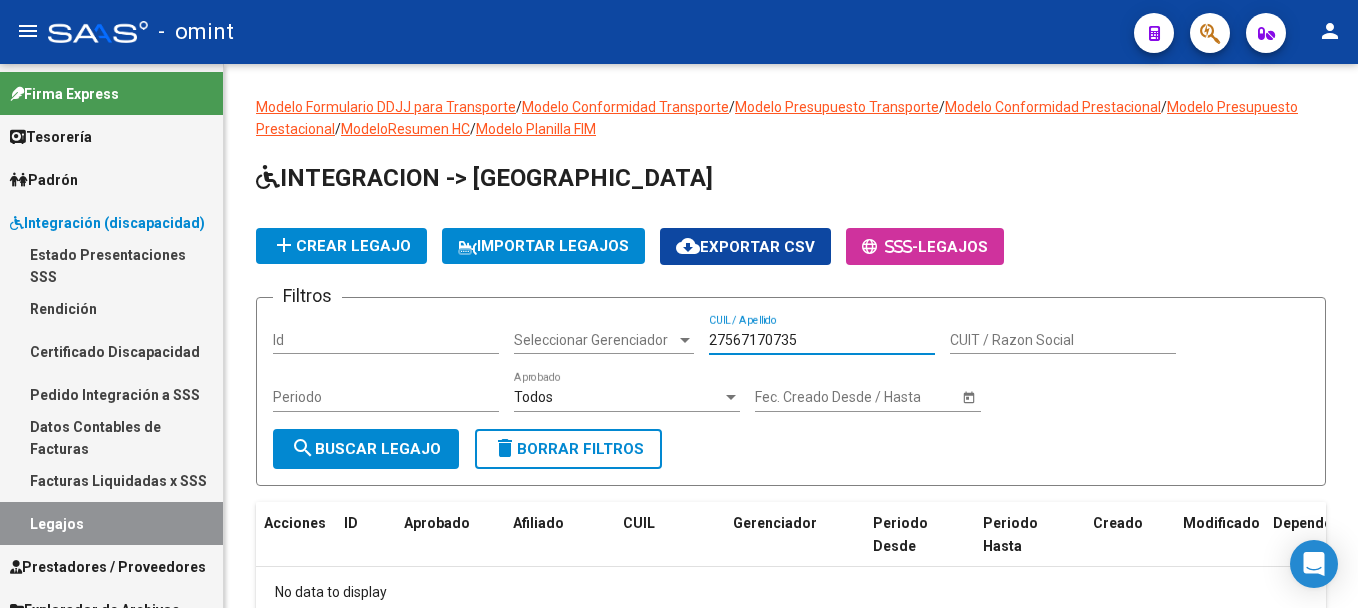 type on "27567170735" 